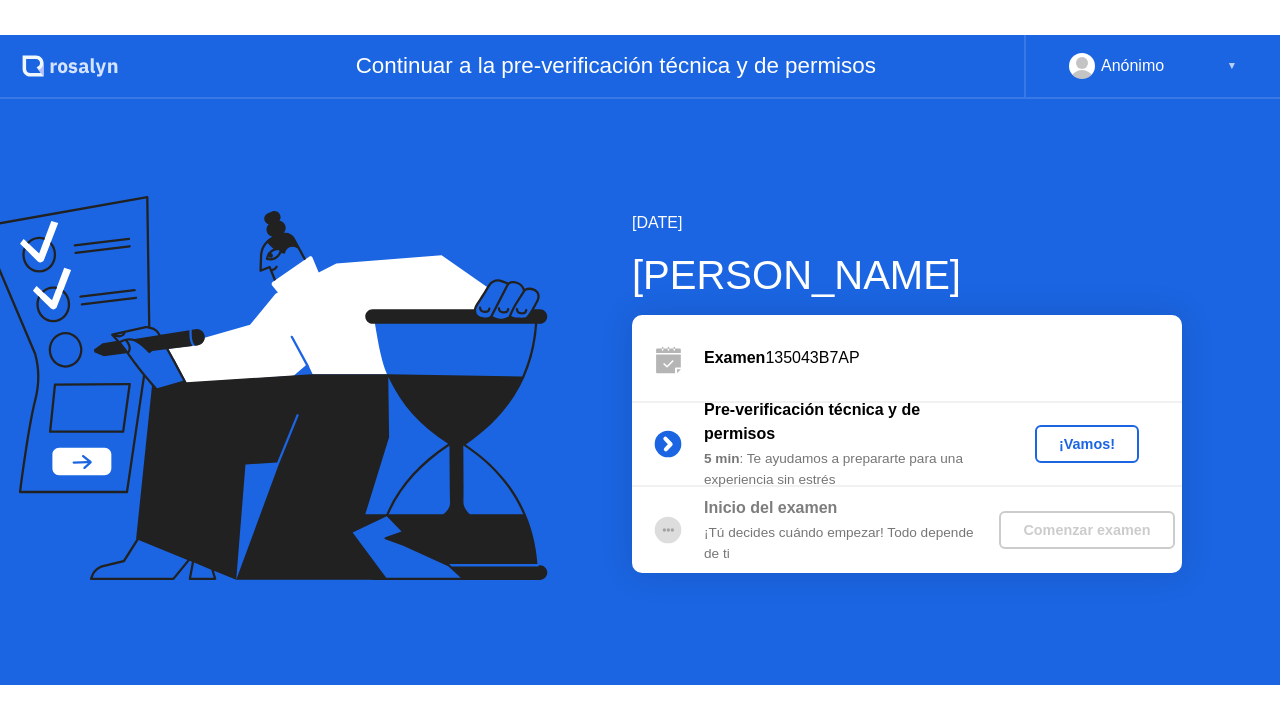 scroll, scrollTop: 0, scrollLeft: 0, axis: both 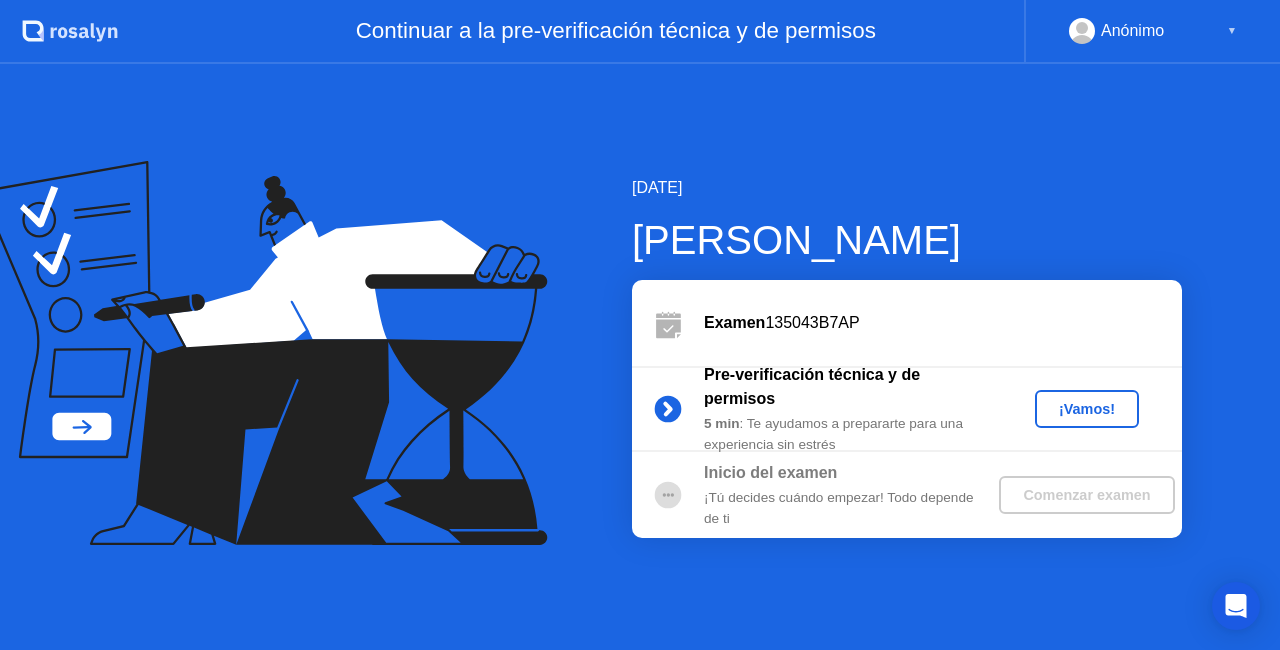 click on "¡Vamos!" 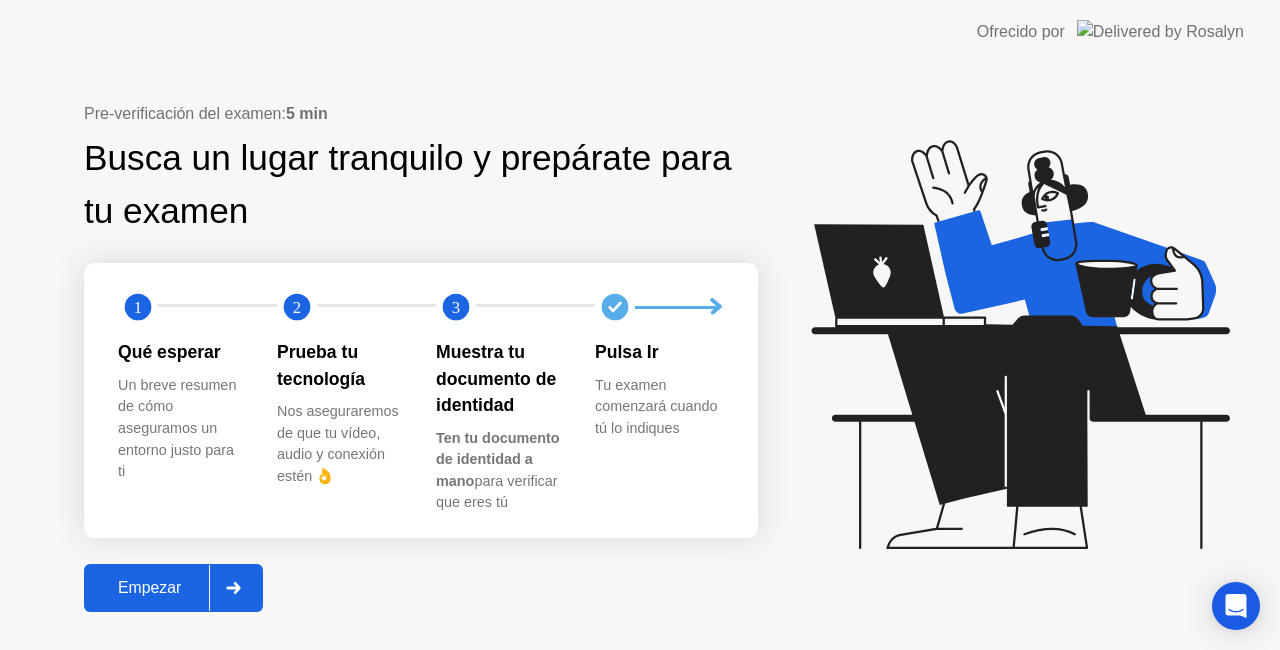 click on "Empezar" 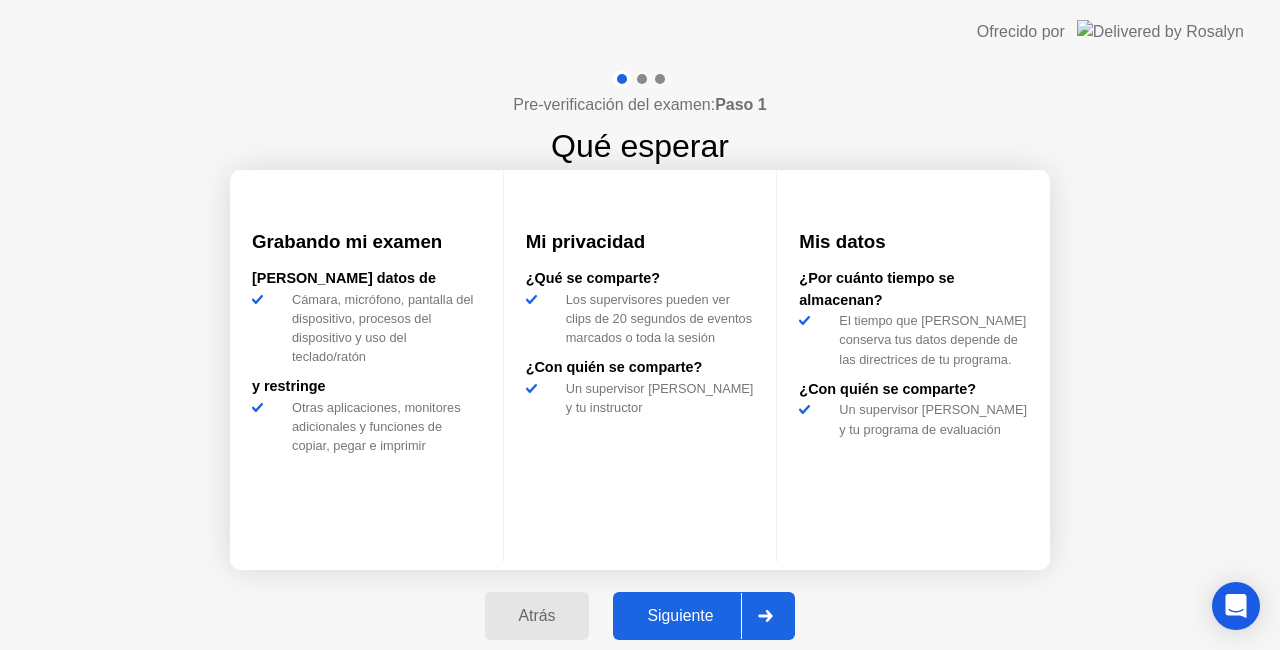 click on "Siguiente" 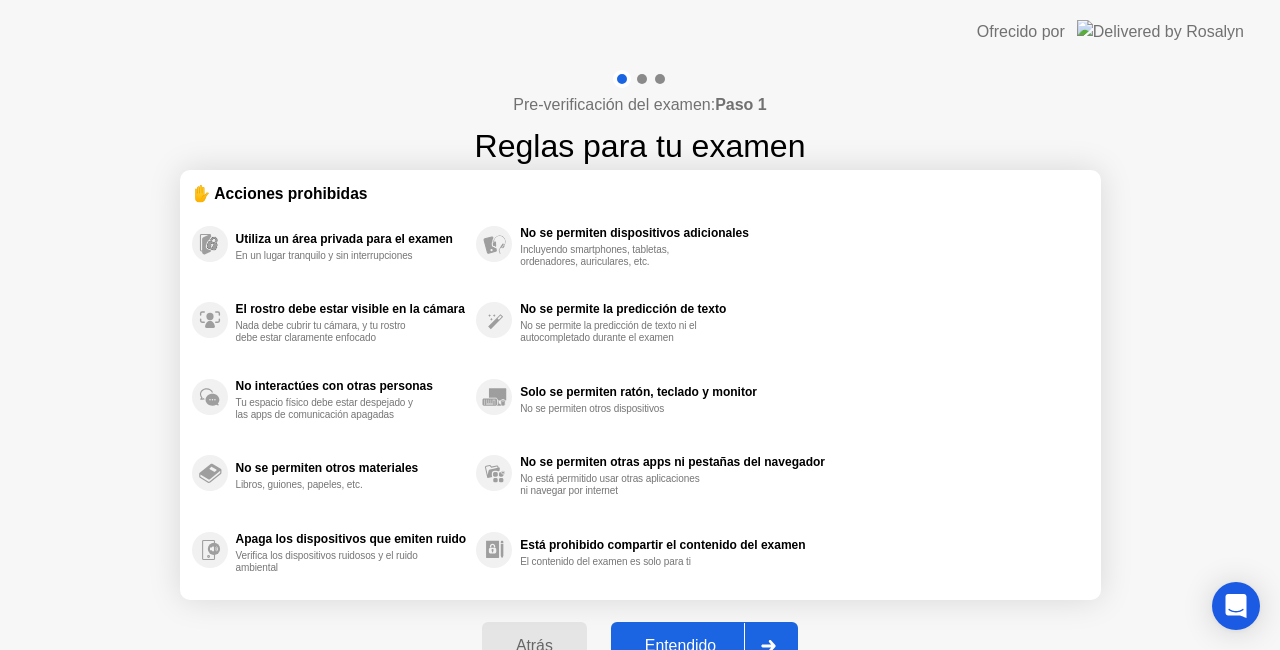 click on "Entendido" 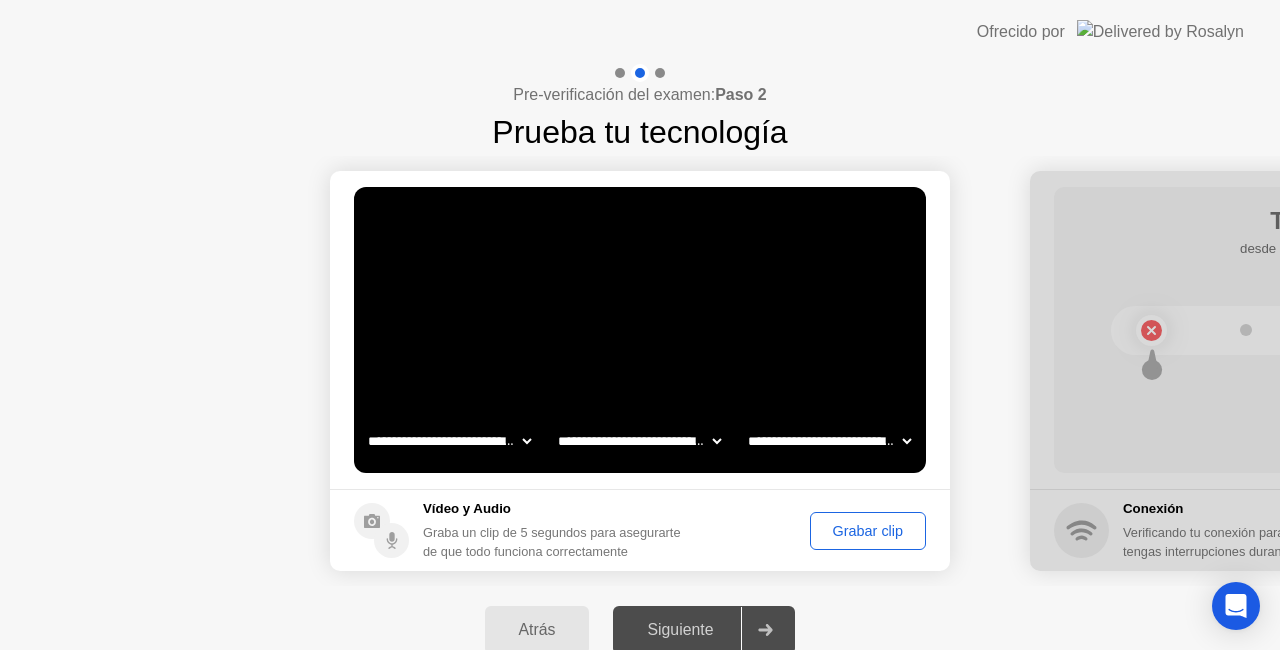 click on "Grabar clip" 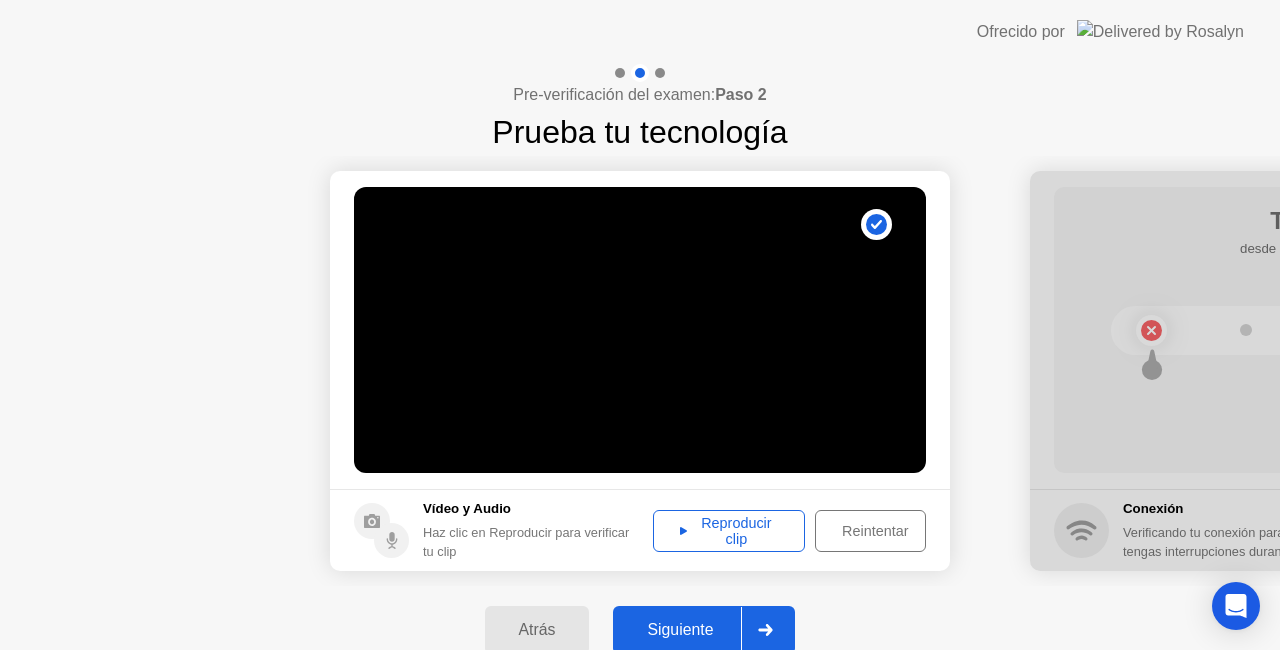 click on "Reproducir clip" 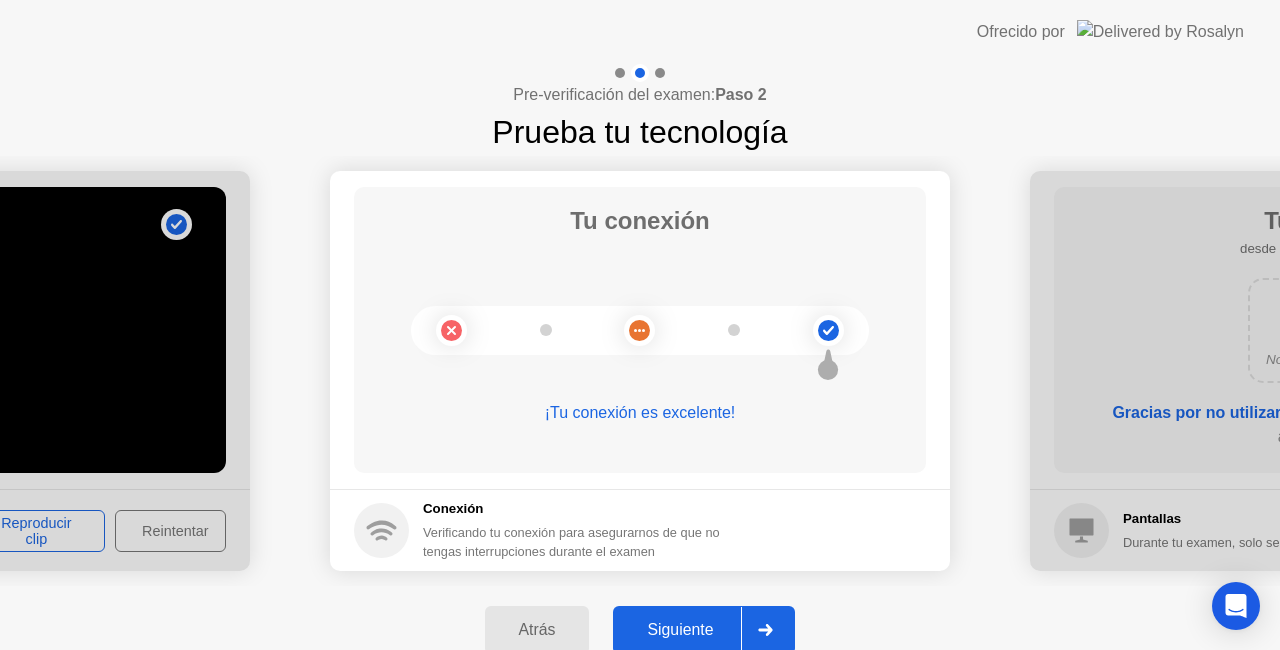 click on "Siguiente" 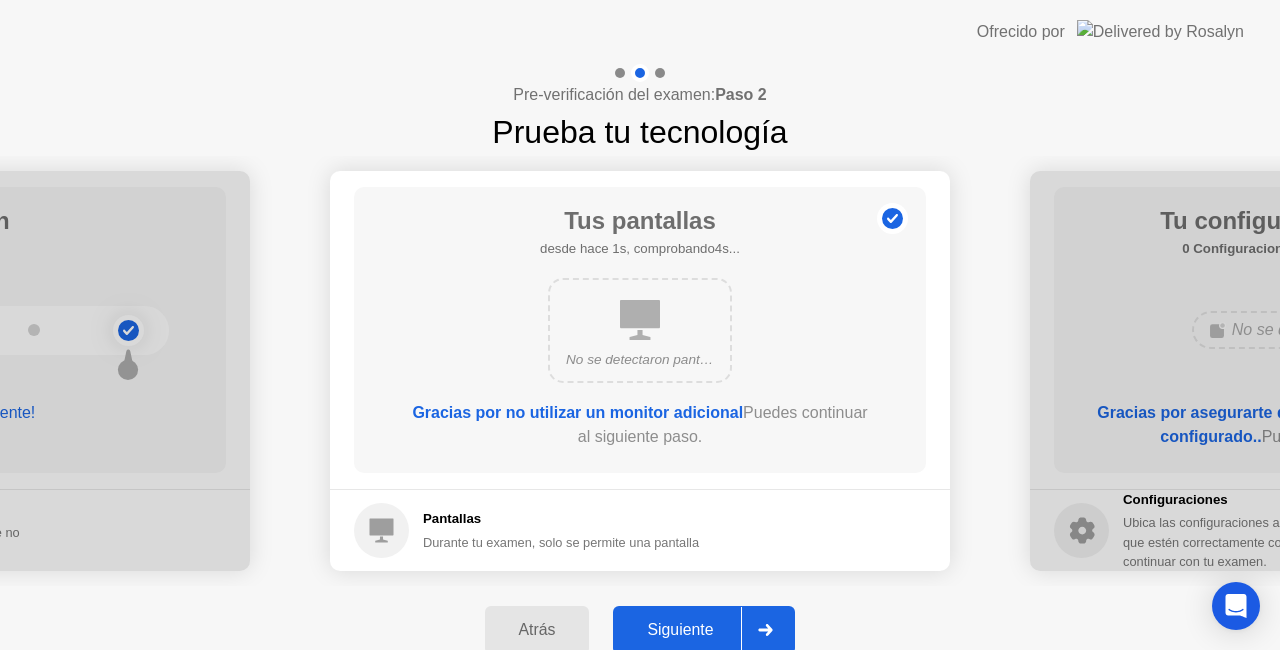 click on "Siguiente" 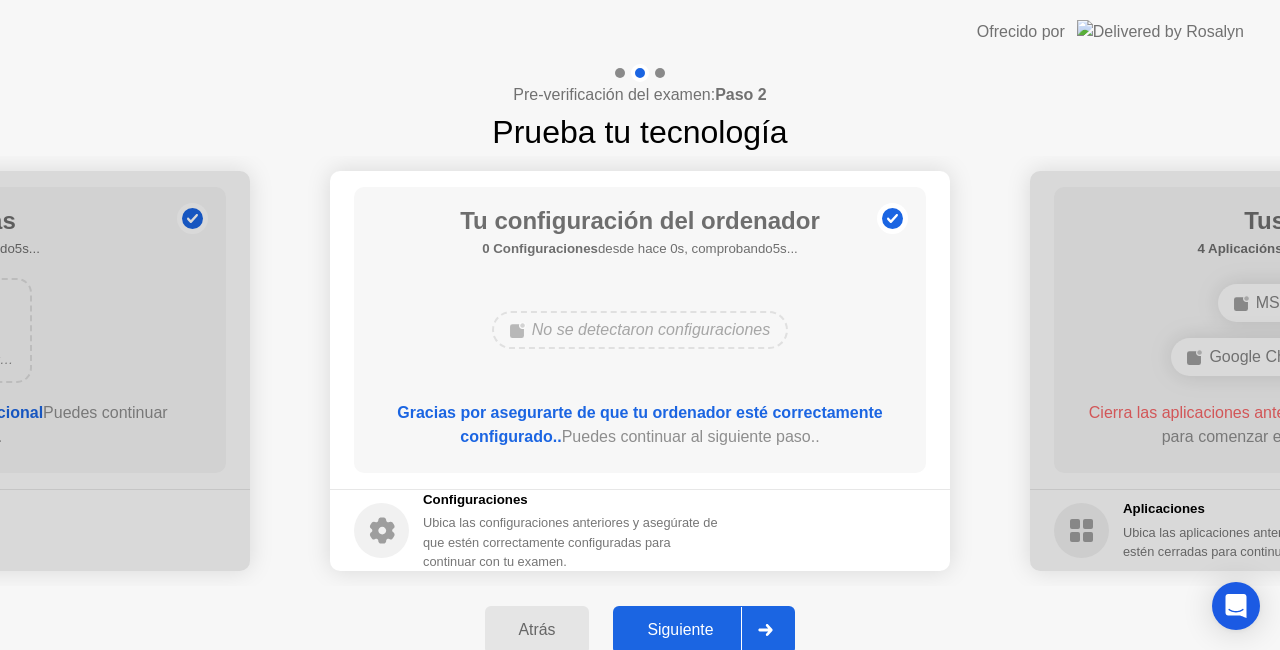click on "Siguiente" 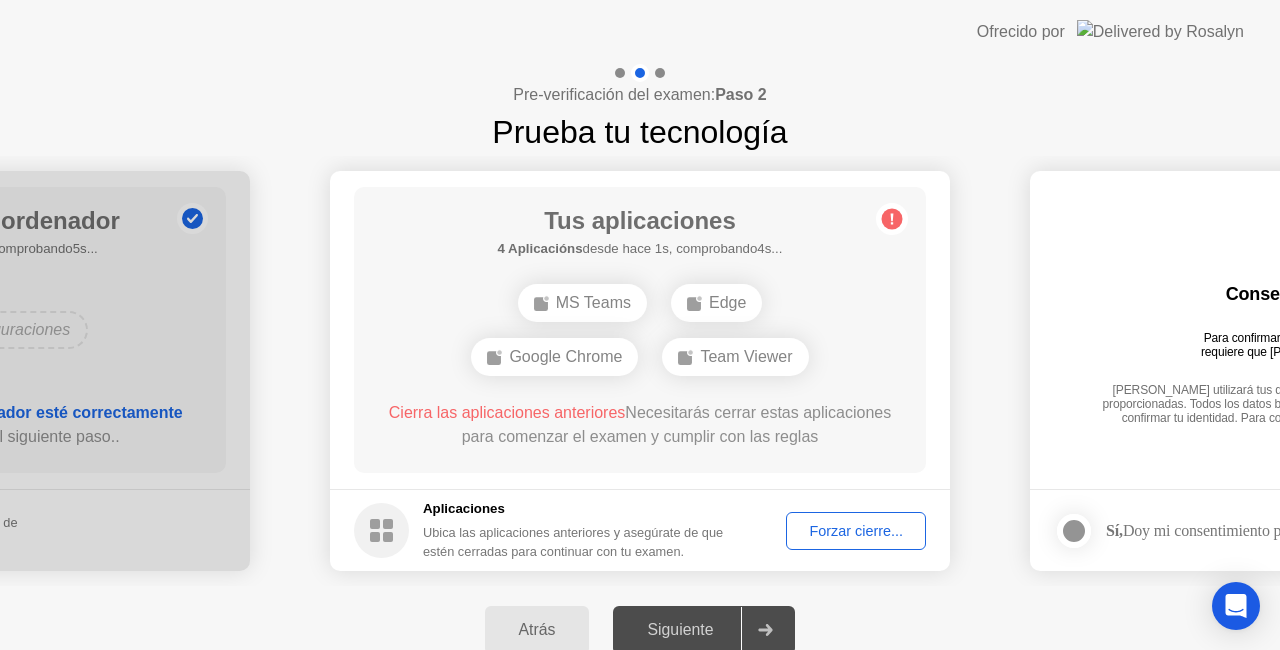 click on "Forzar cierre..." 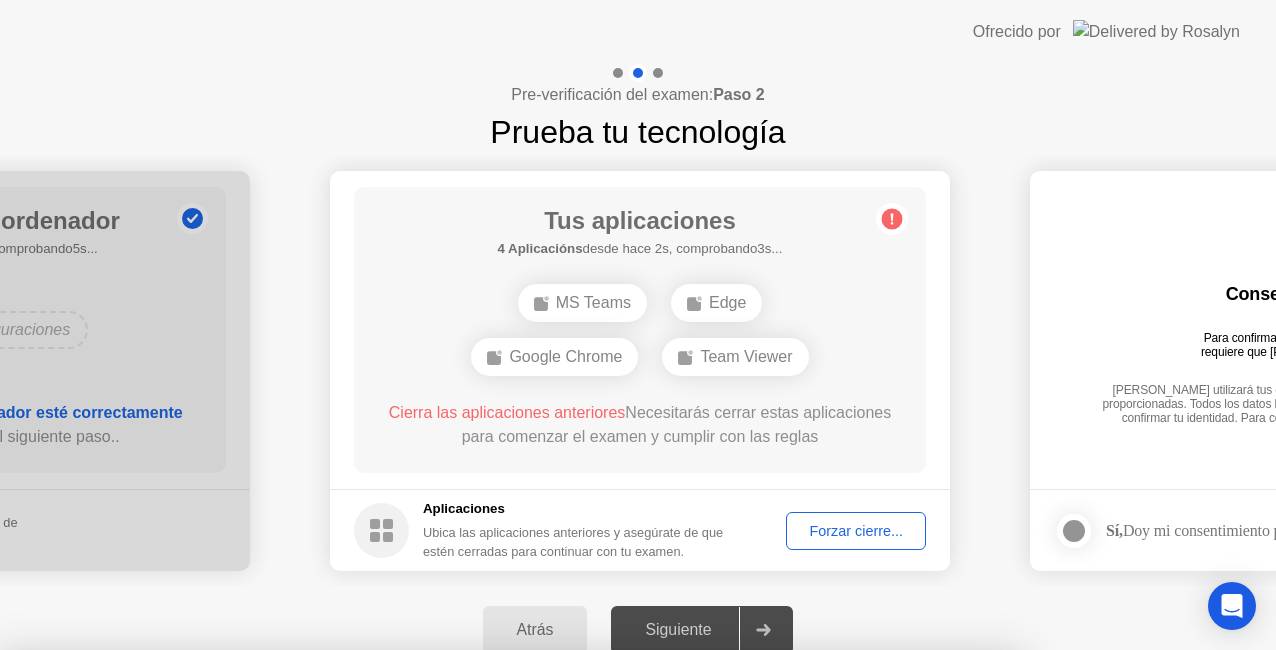 click on "Confirmar" at bounding box center (584, 980) 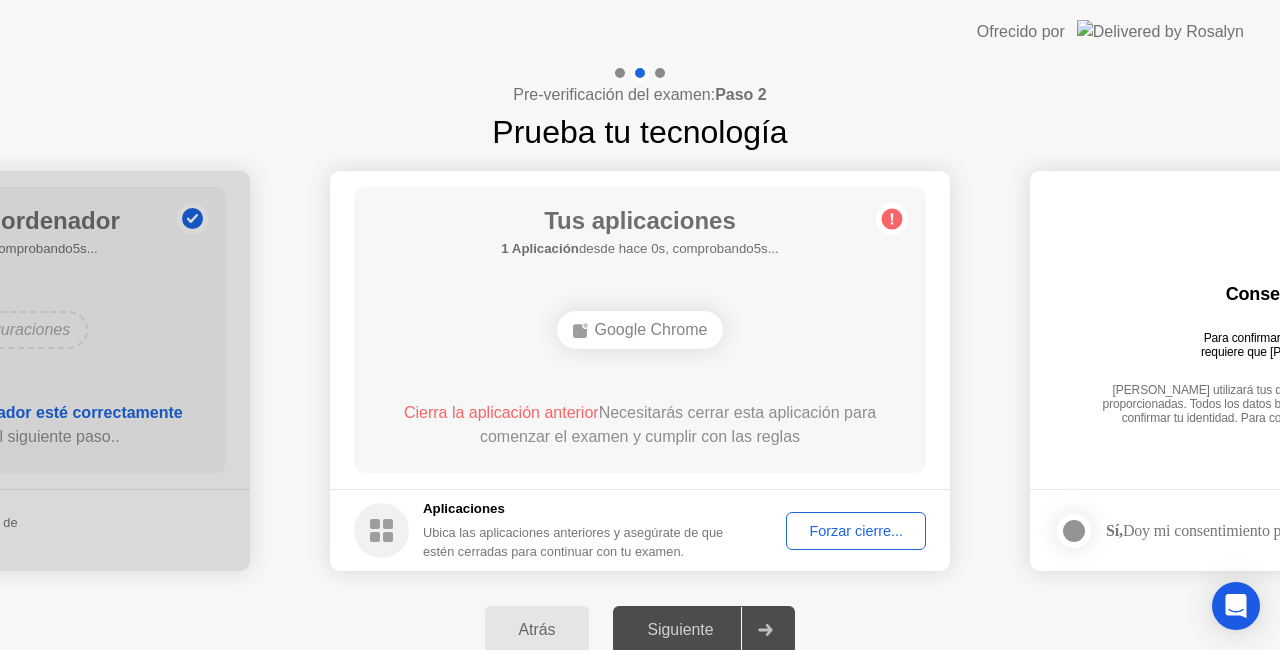 click on "Forzar cierre..." 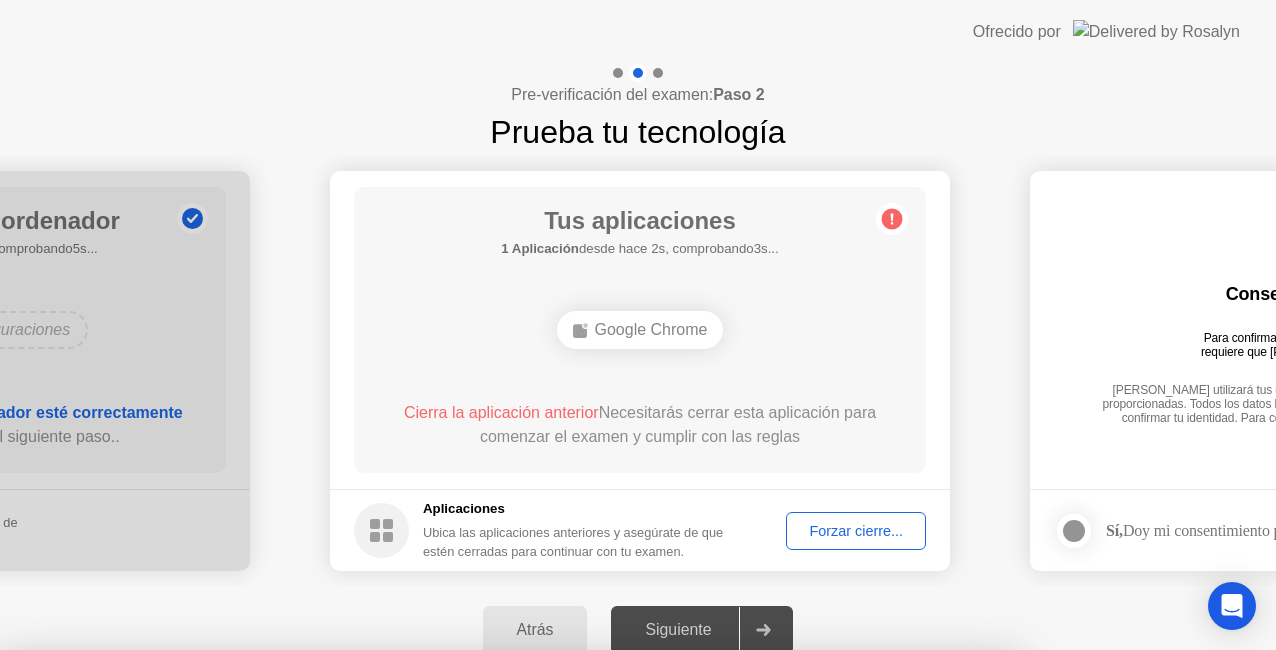 click on "Confirmar" at bounding box center (584, 926) 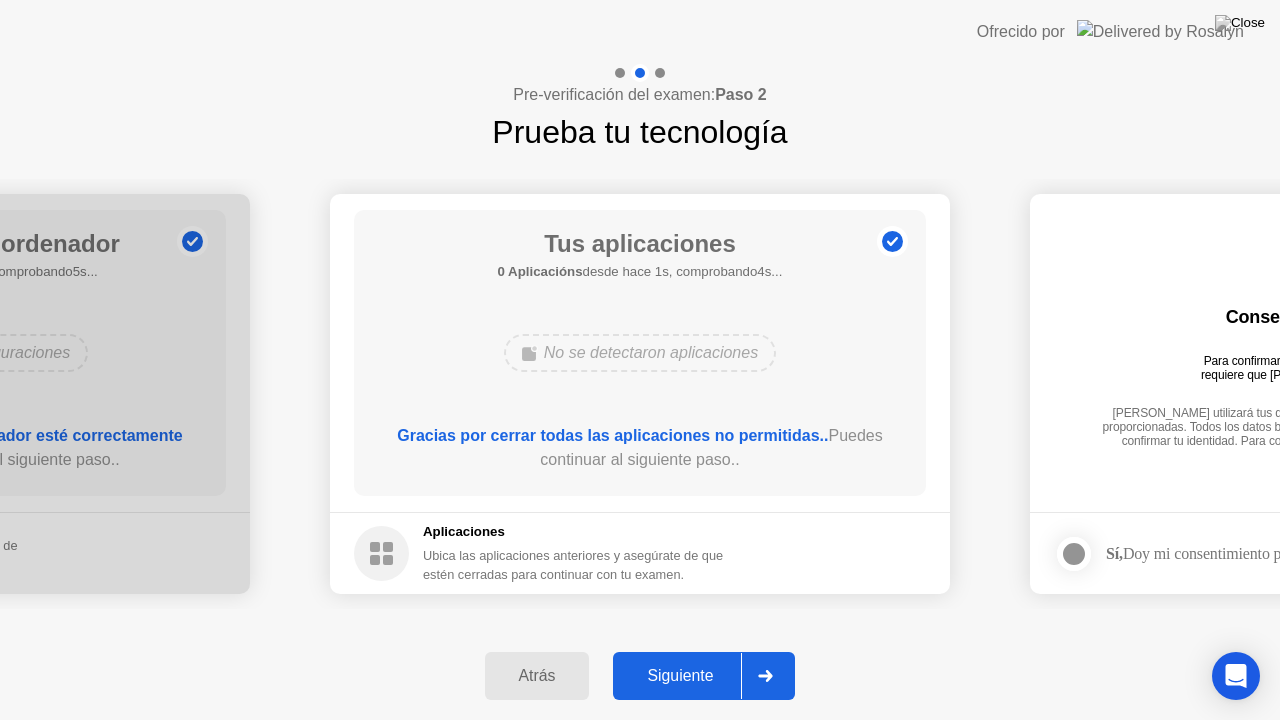 click on "Siguiente" 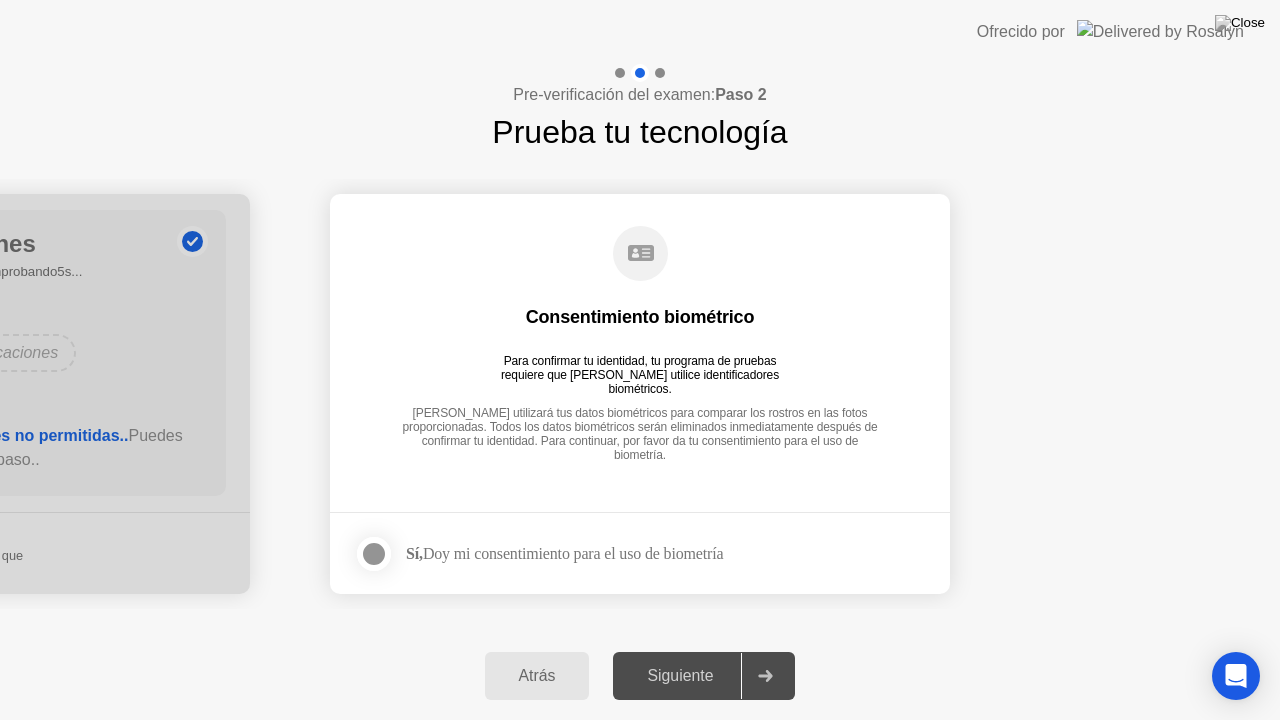 click 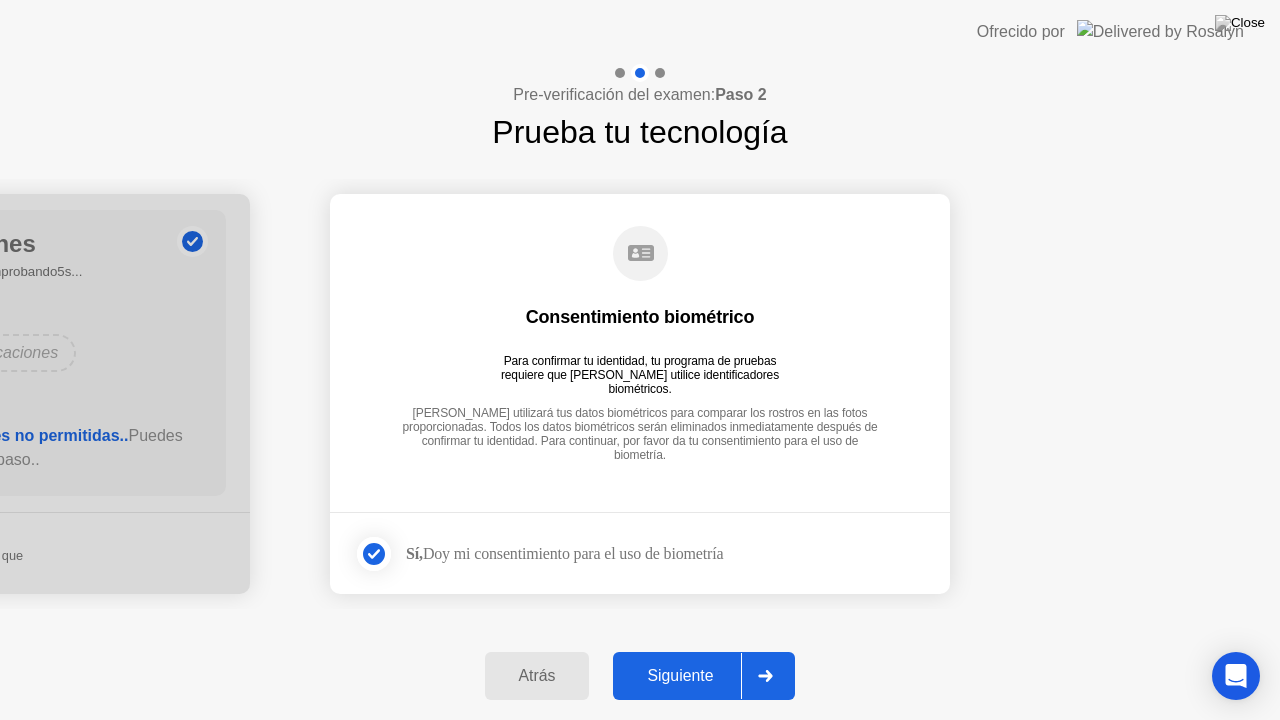 click on "Siguiente" 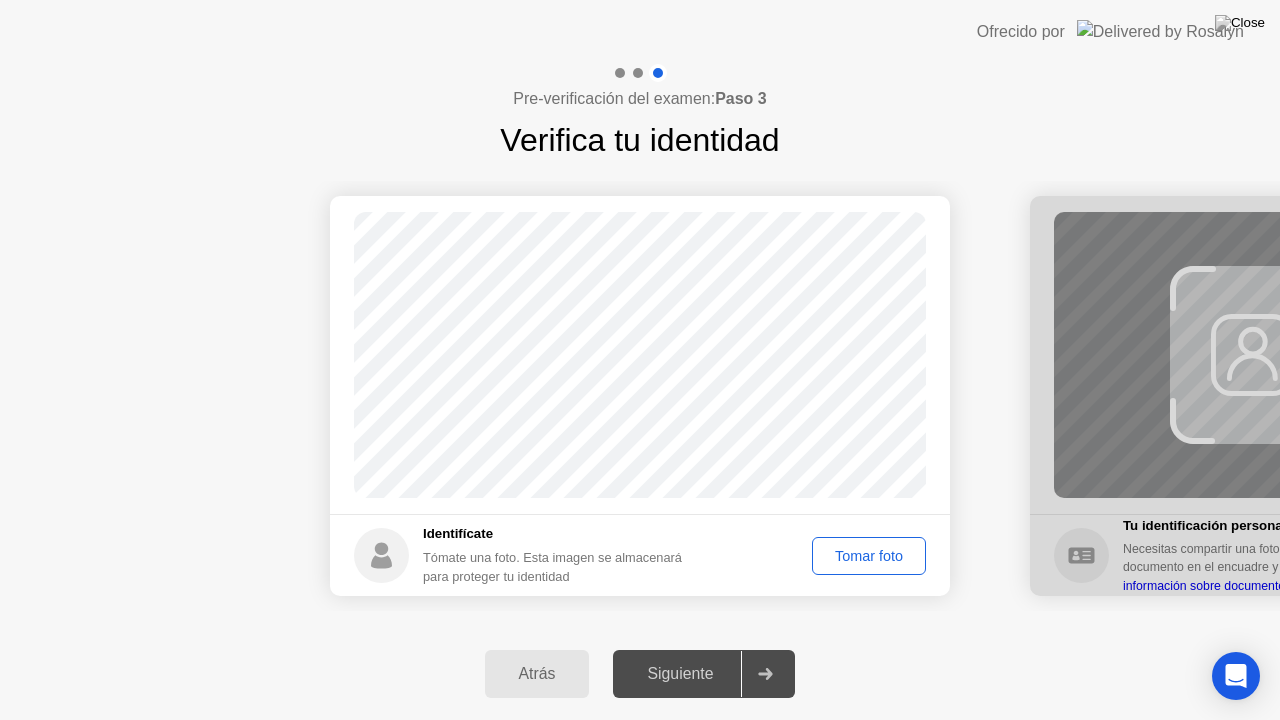 click on "Tomar foto" 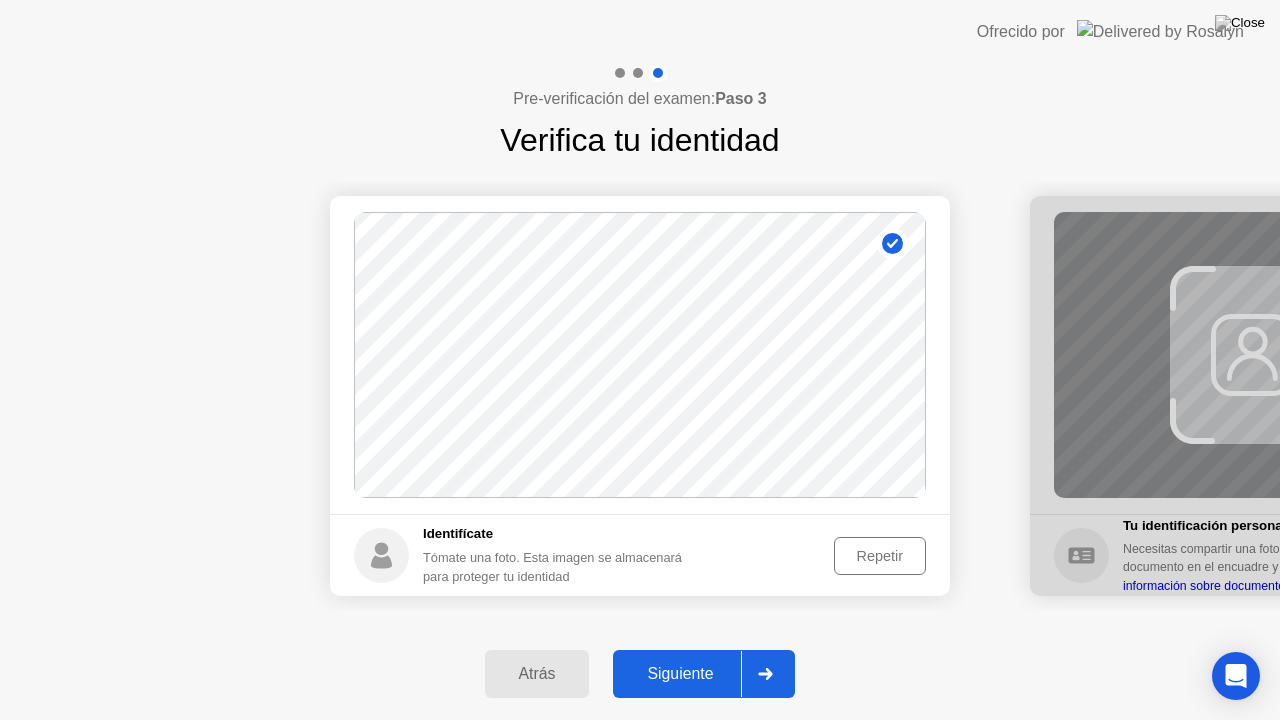 click on "Siguiente" 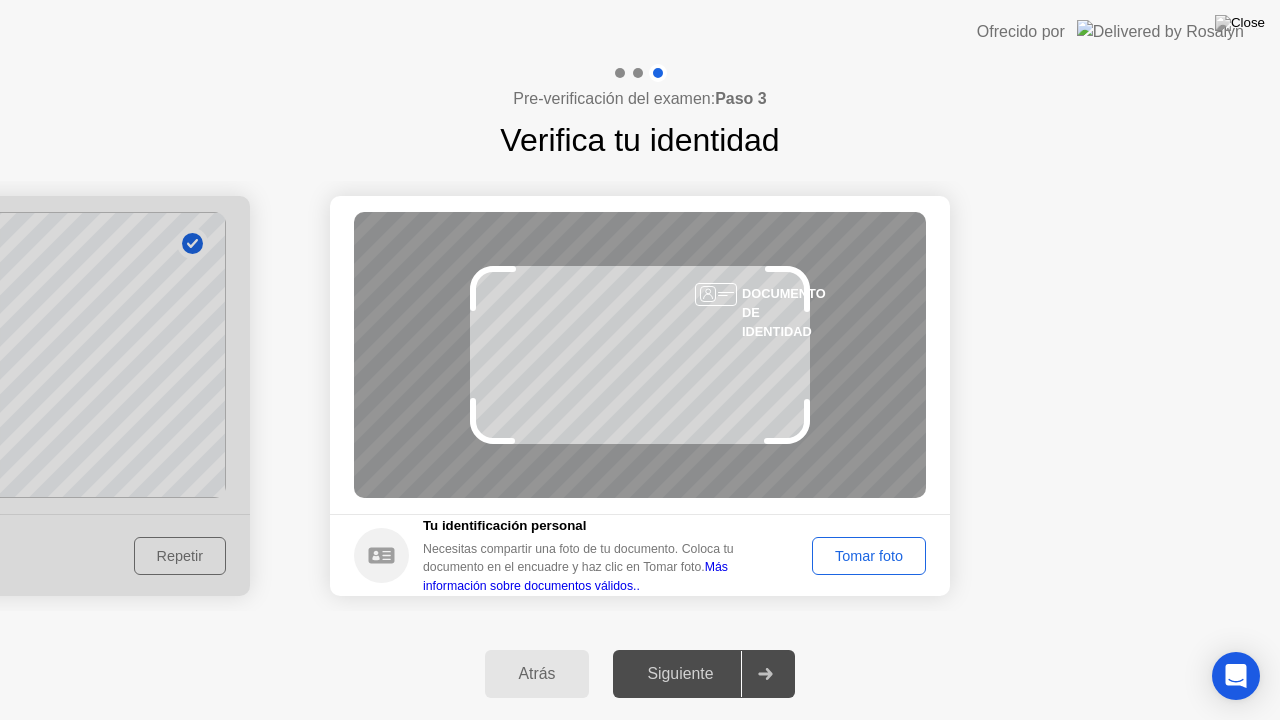 click on "Tomar foto" 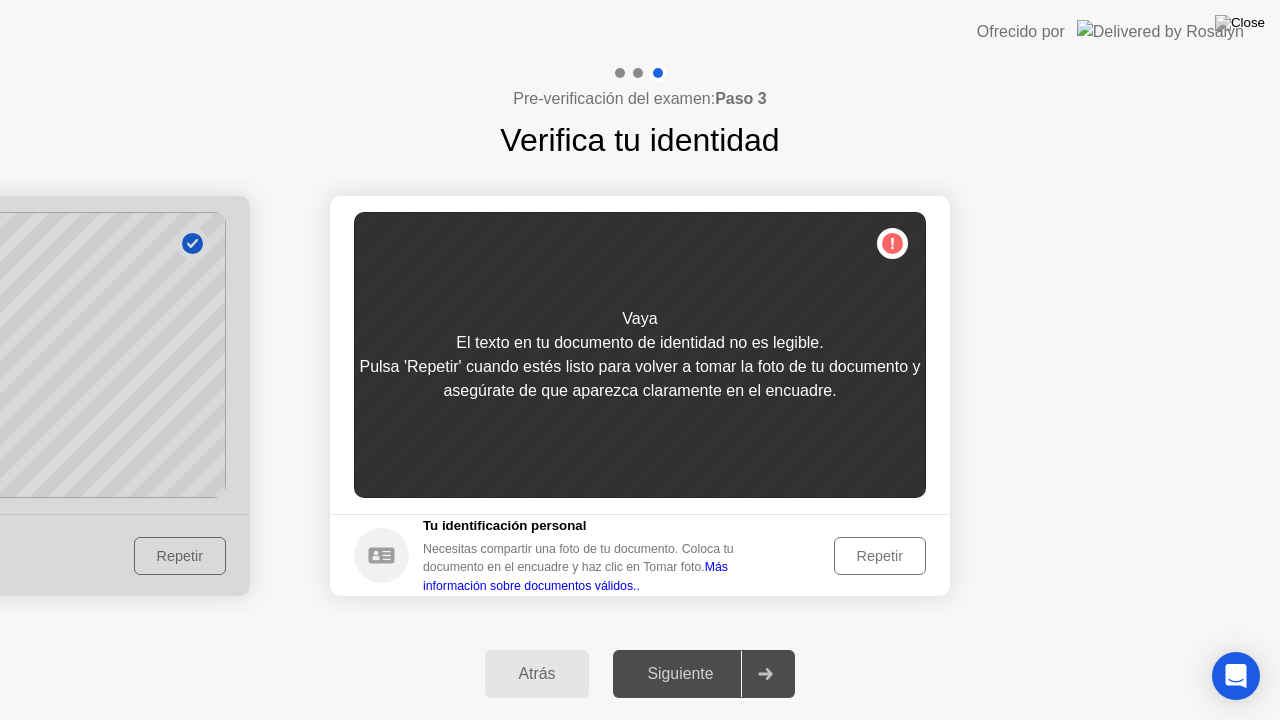 click on "Repetir" 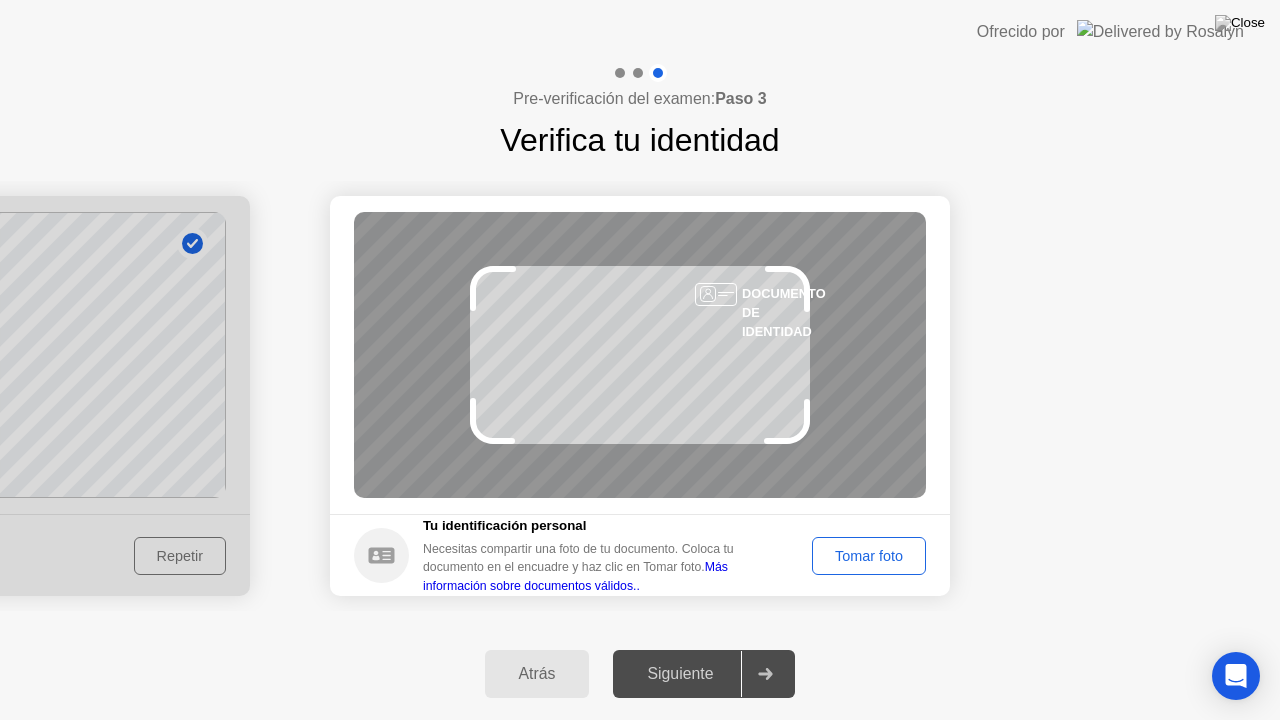click on "Tomar foto" 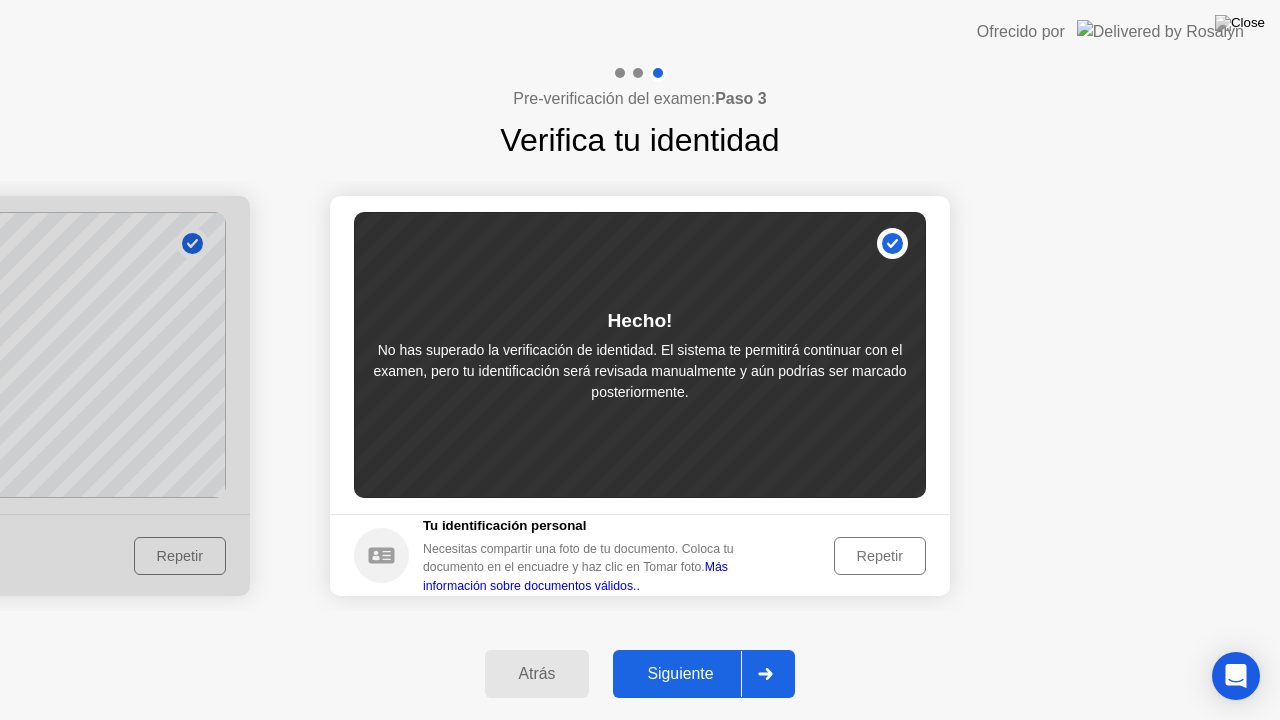 click on "Siguiente" 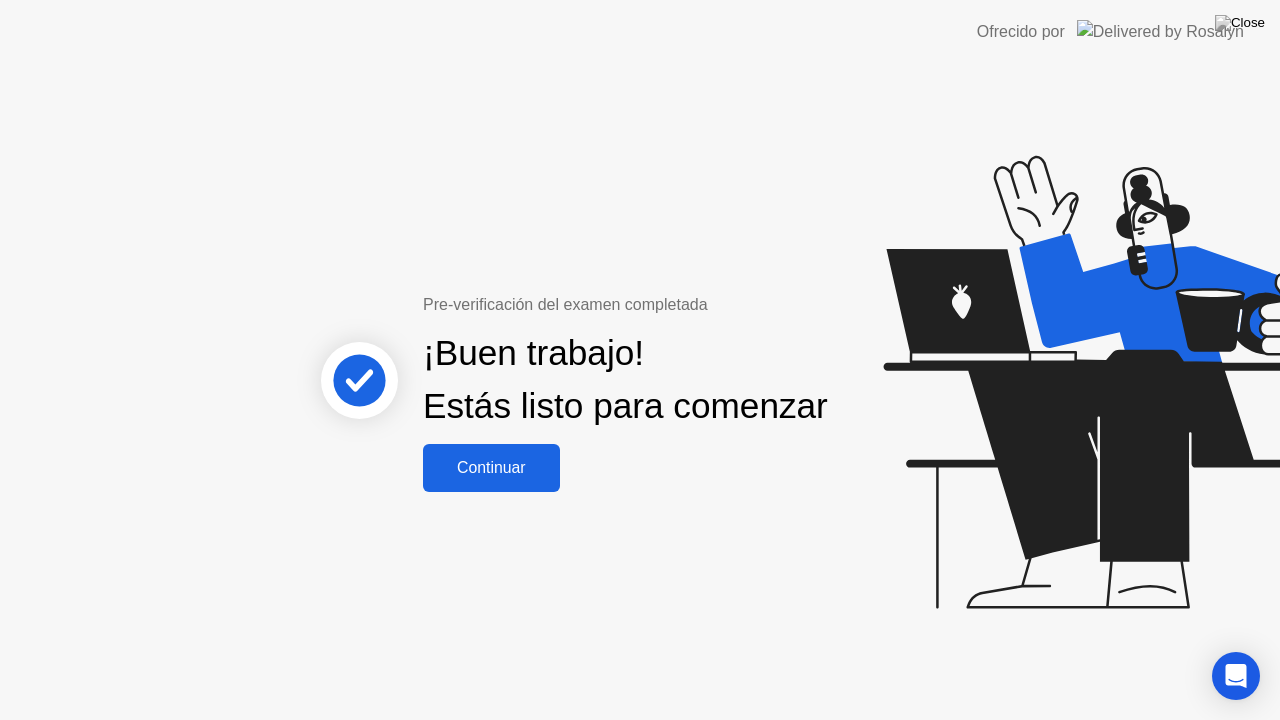 click on "Continuar" 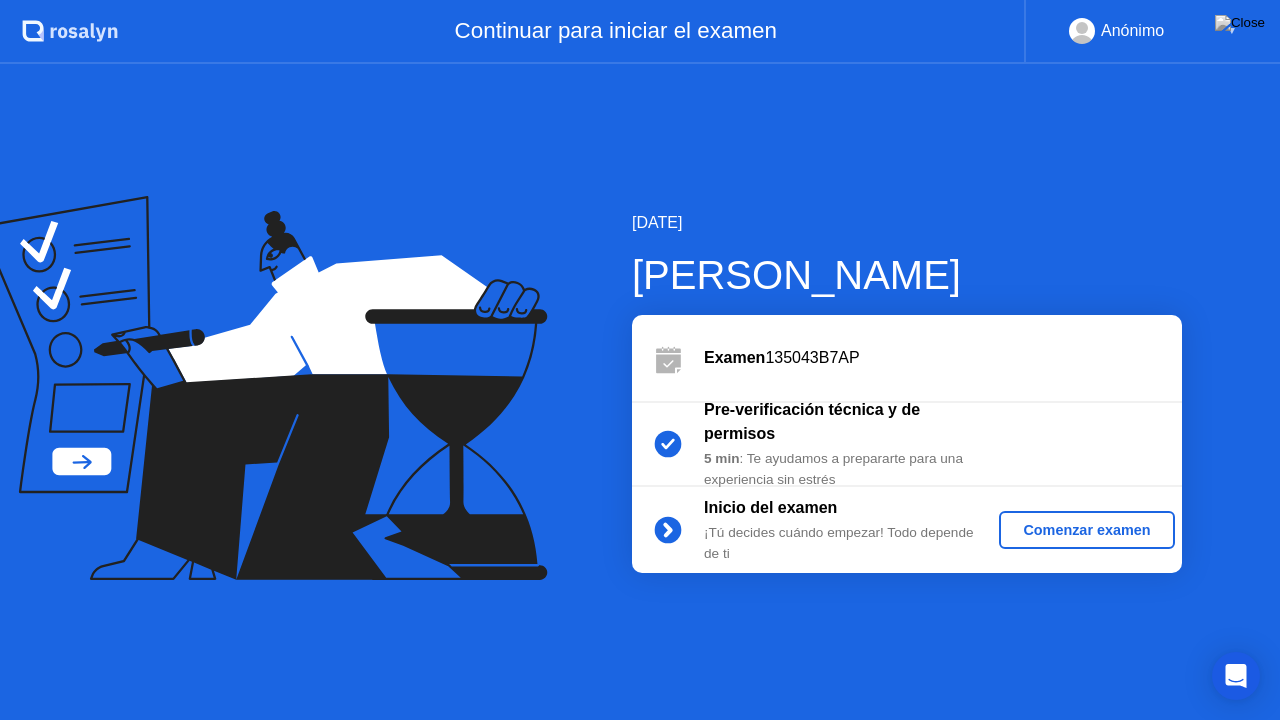 click on "Comenzar examen" 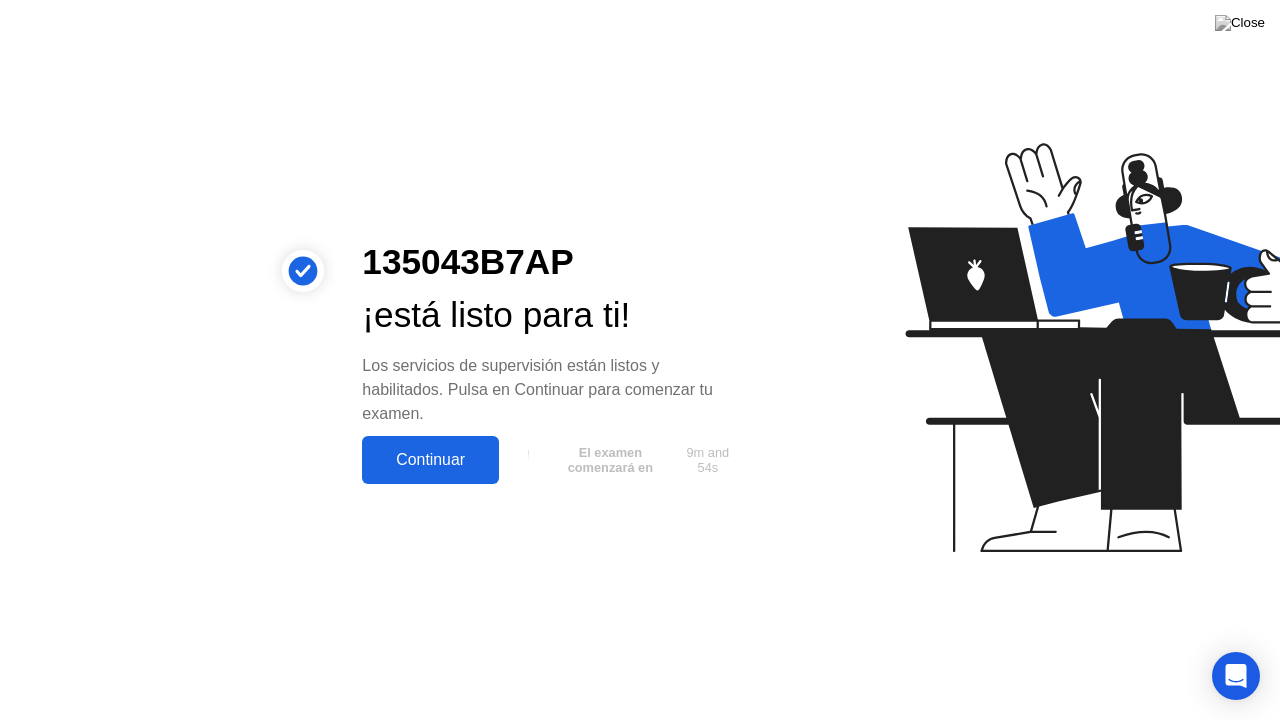click on "Continuar" 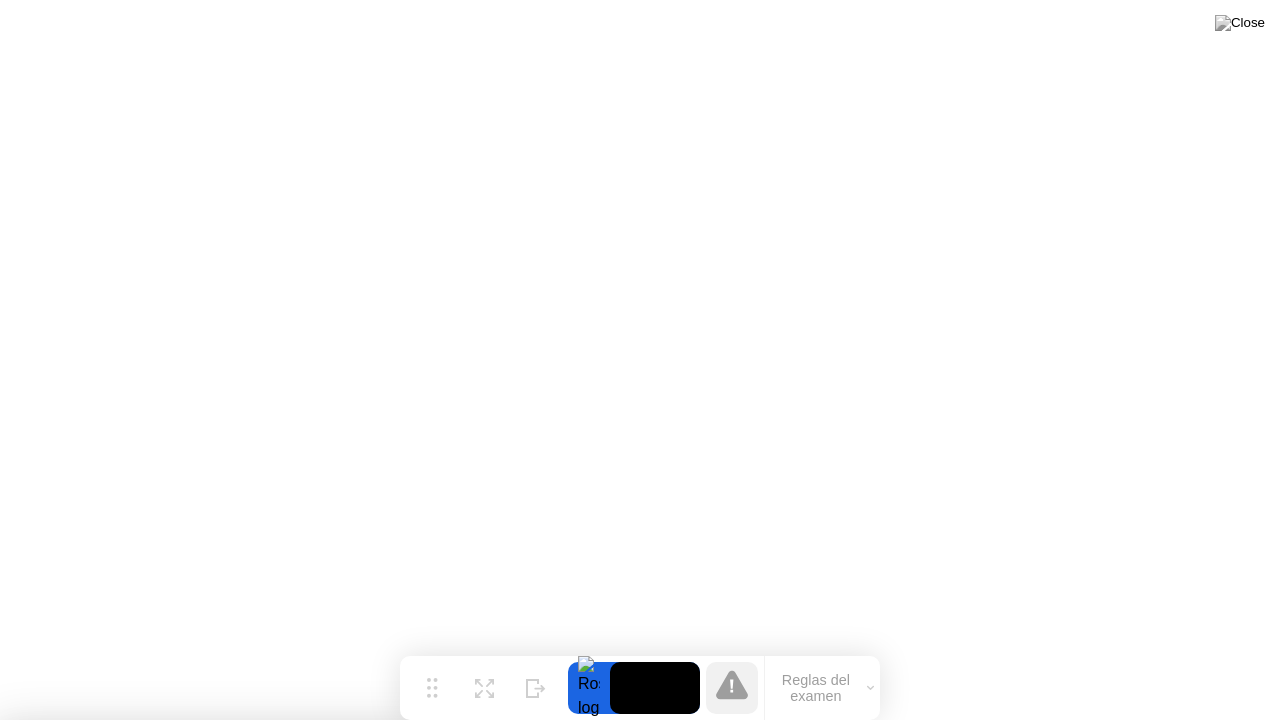 click on "Cerrar aplicación" at bounding box center [400, 2024] 